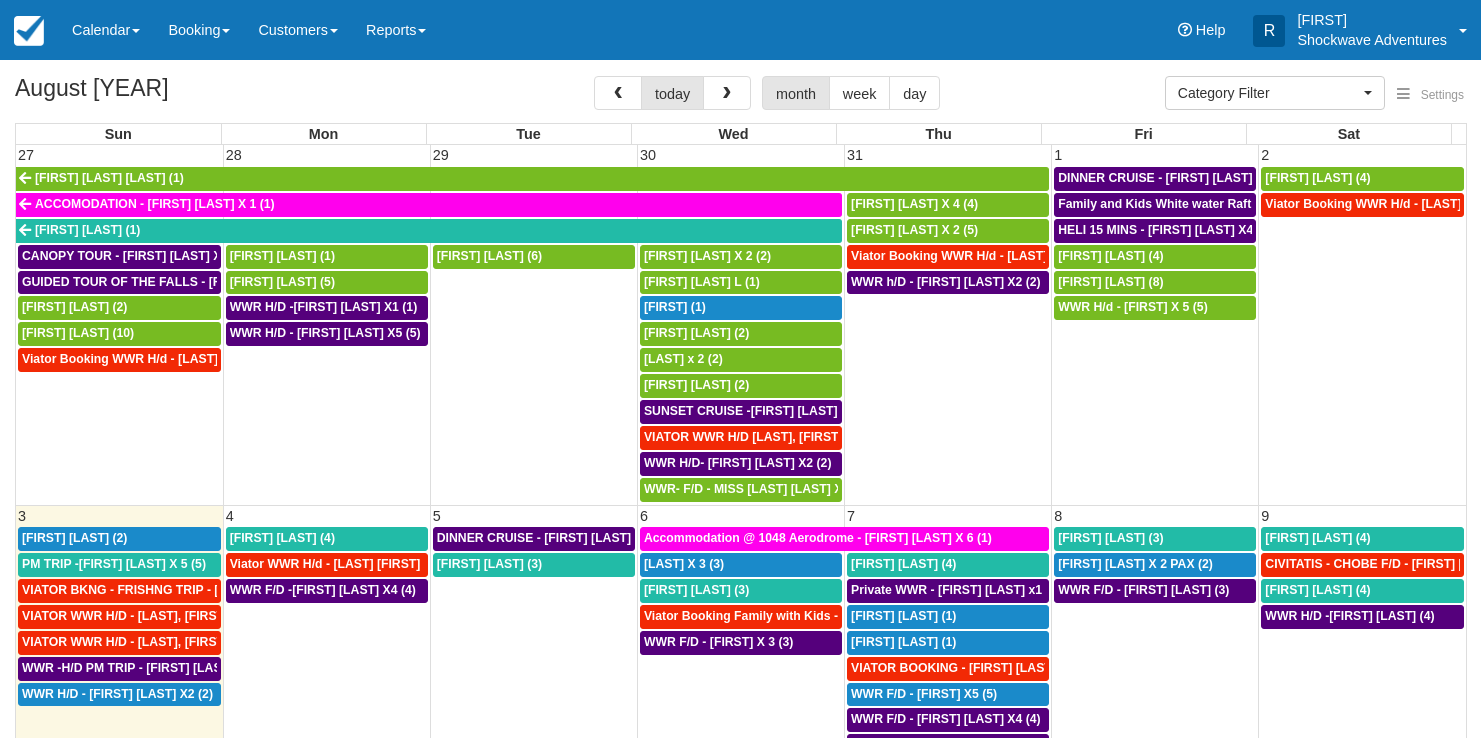 select 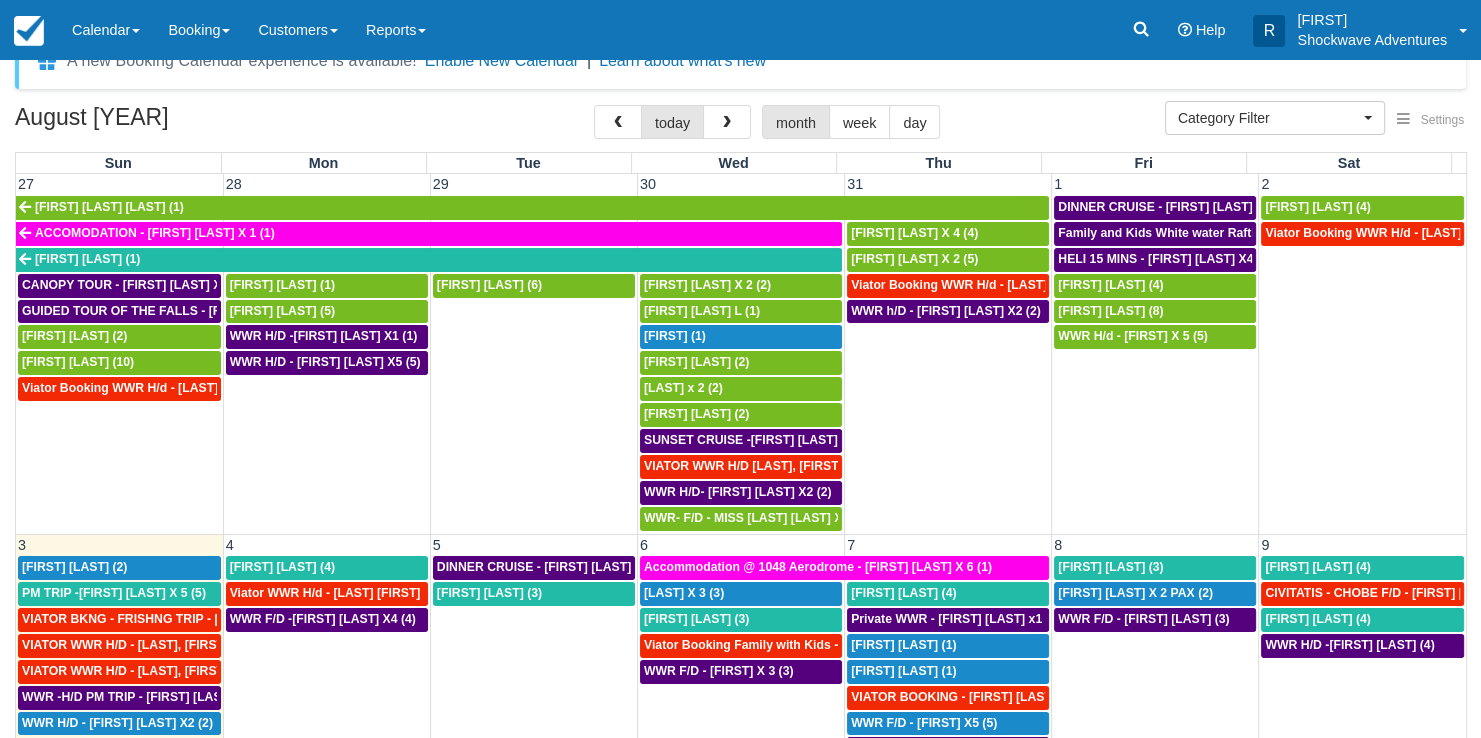 scroll, scrollTop: 40, scrollLeft: 0, axis: vertical 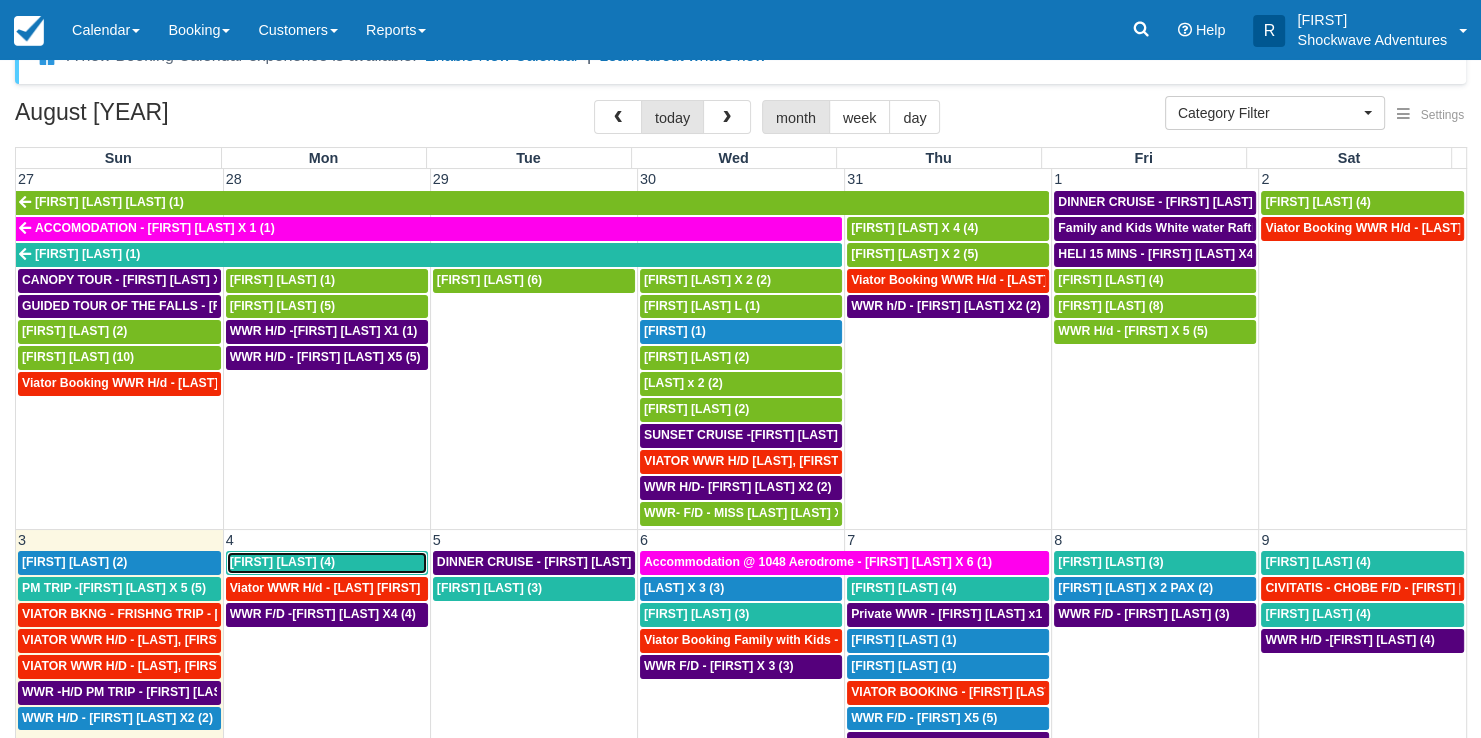 click on "[FIRST] [LAST] (4)" at bounding box center (327, 563) 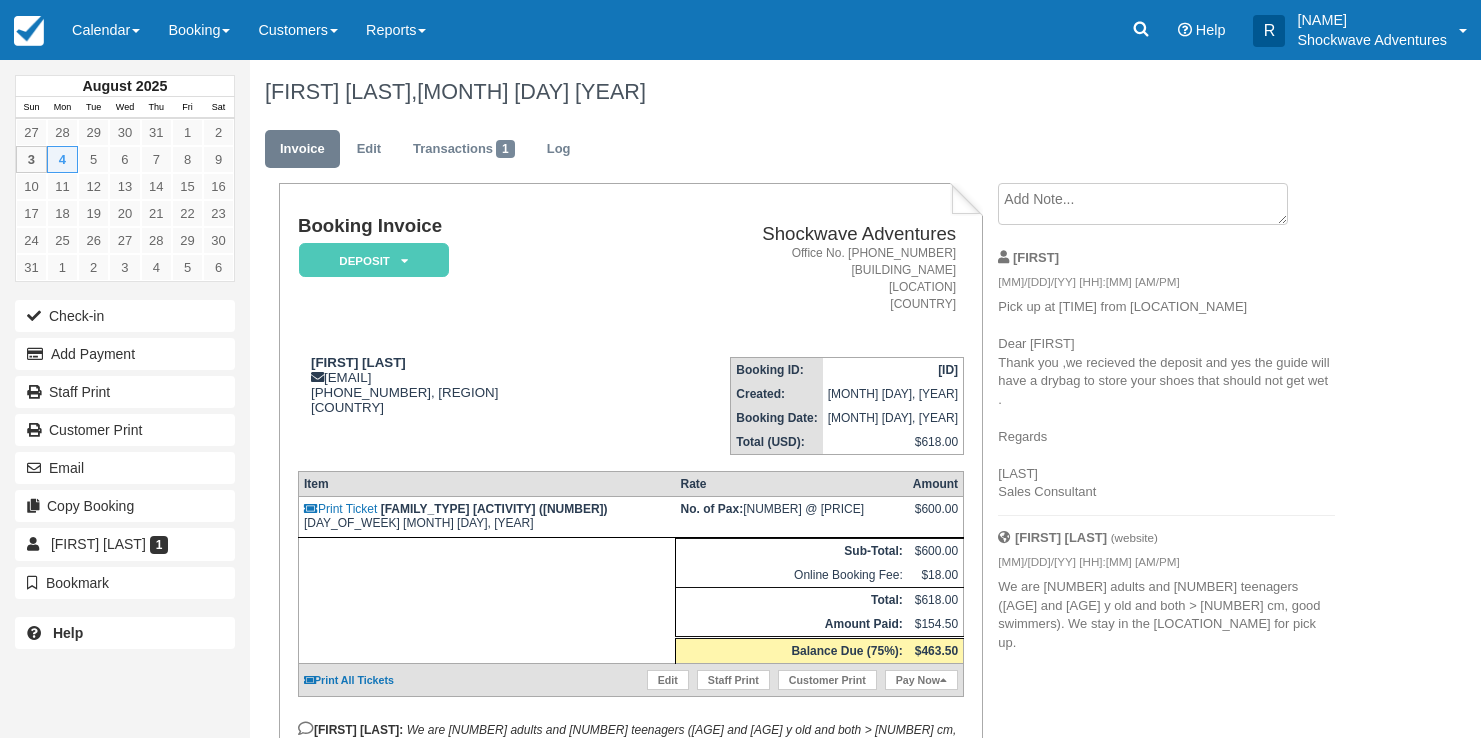 scroll, scrollTop: 0, scrollLeft: 0, axis: both 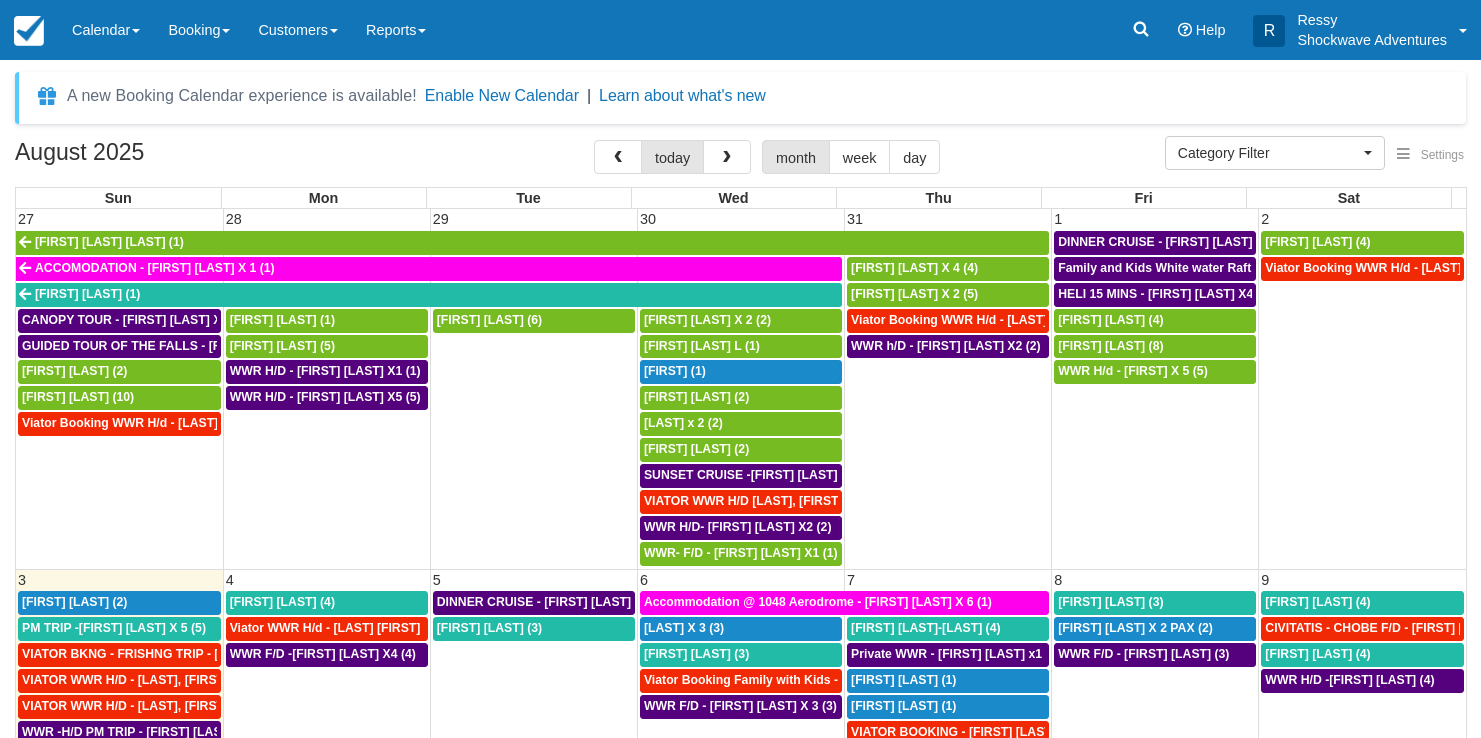 select 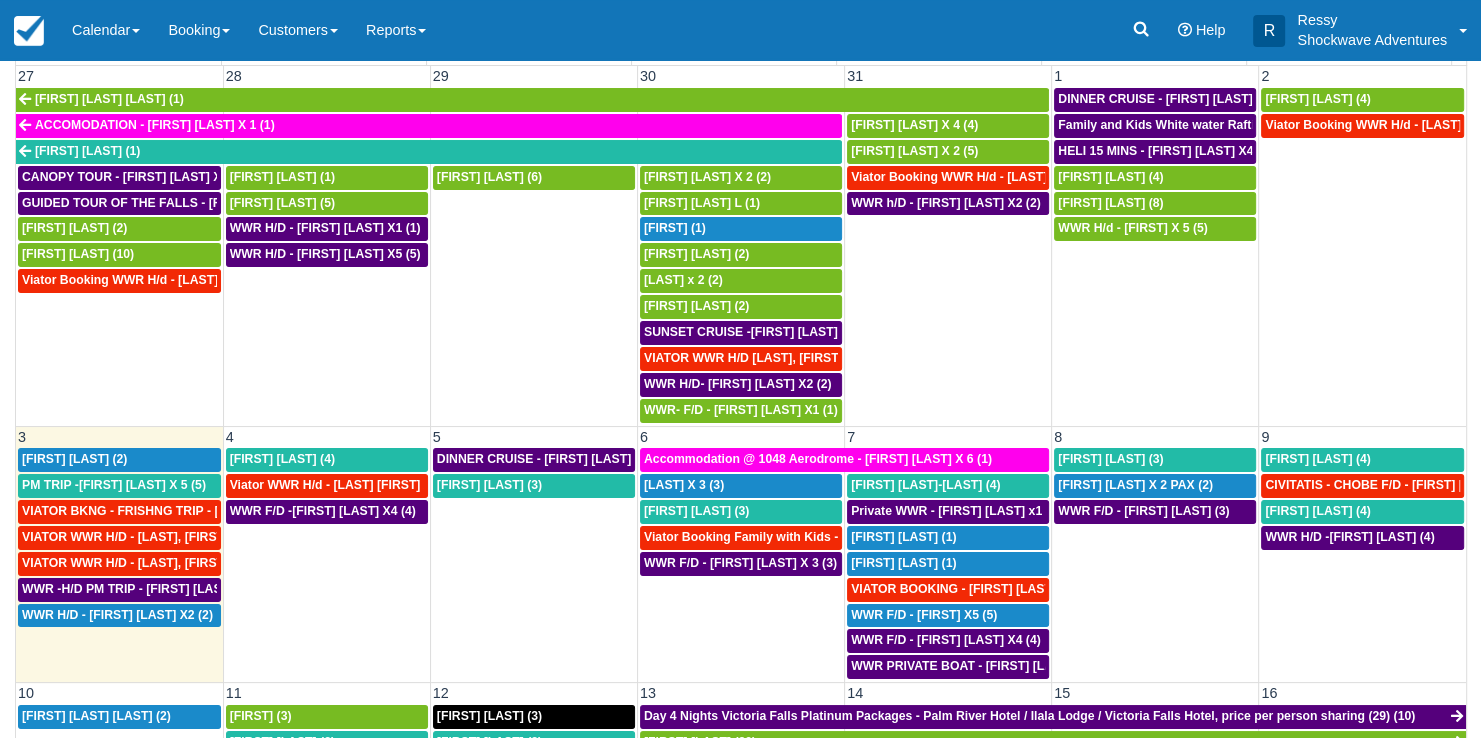 scroll, scrollTop: 163, scrollLeft: 0, axis: vertical 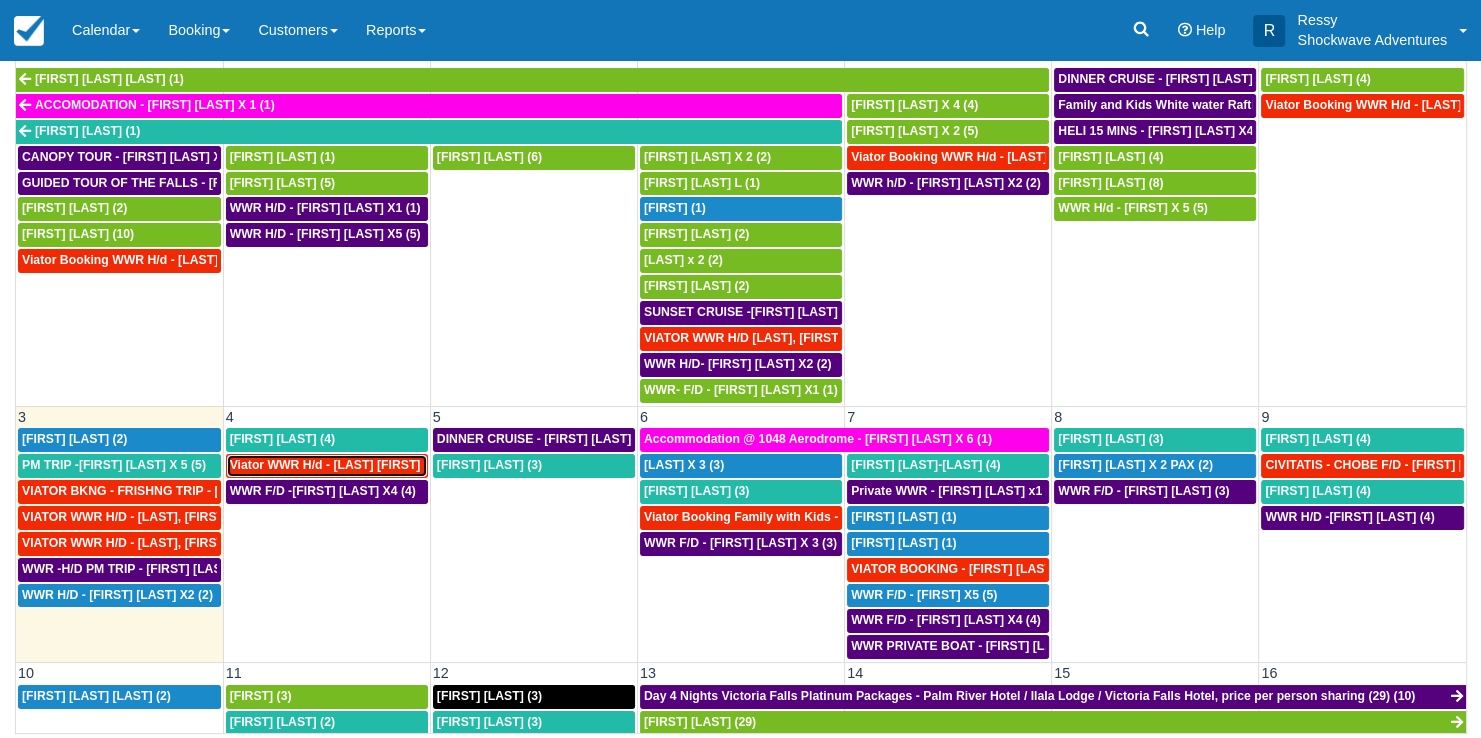click on "Viator WWR H/d - Van Ommeren Nick  X 4 (4)" at bounding box center [345, 465] 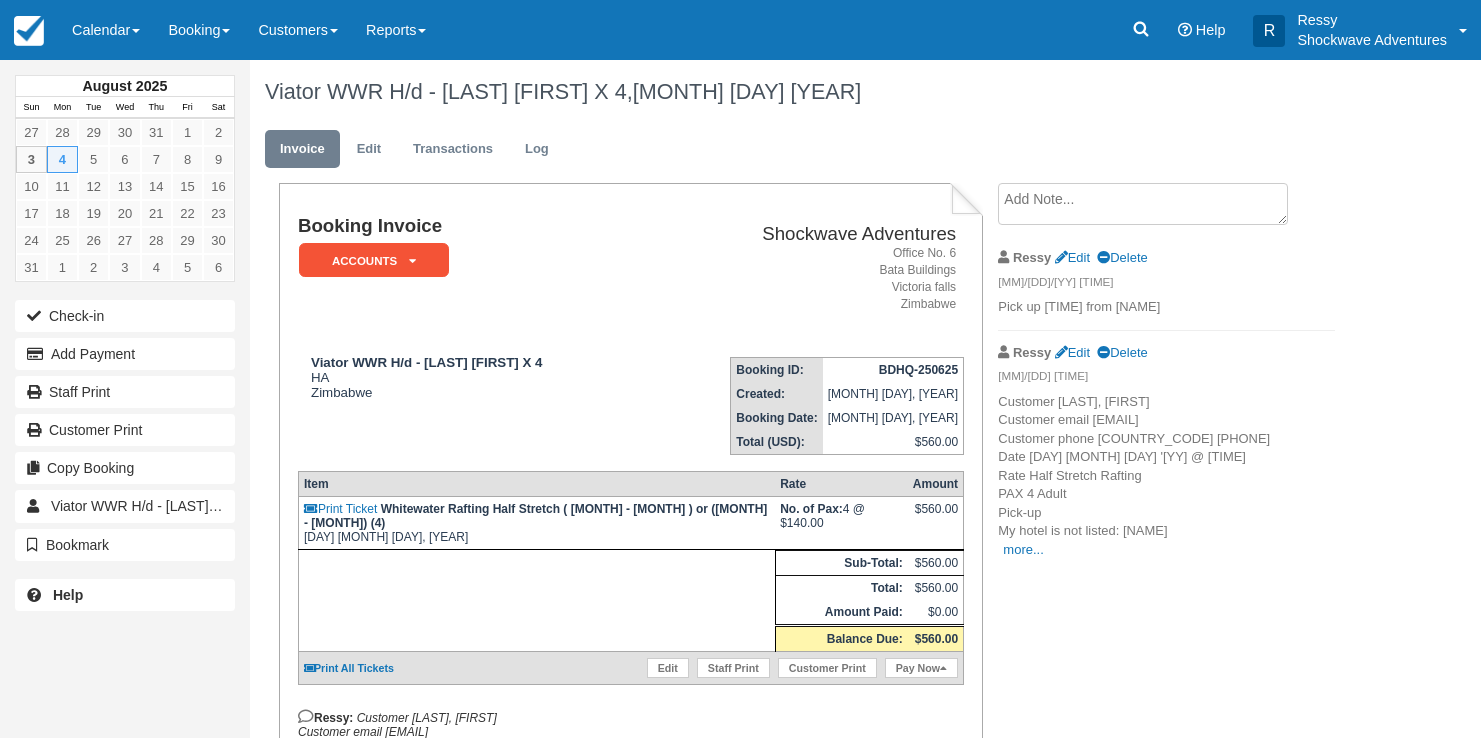 scroll, scrollTop: 0, scrollLeft: 0, axis: both 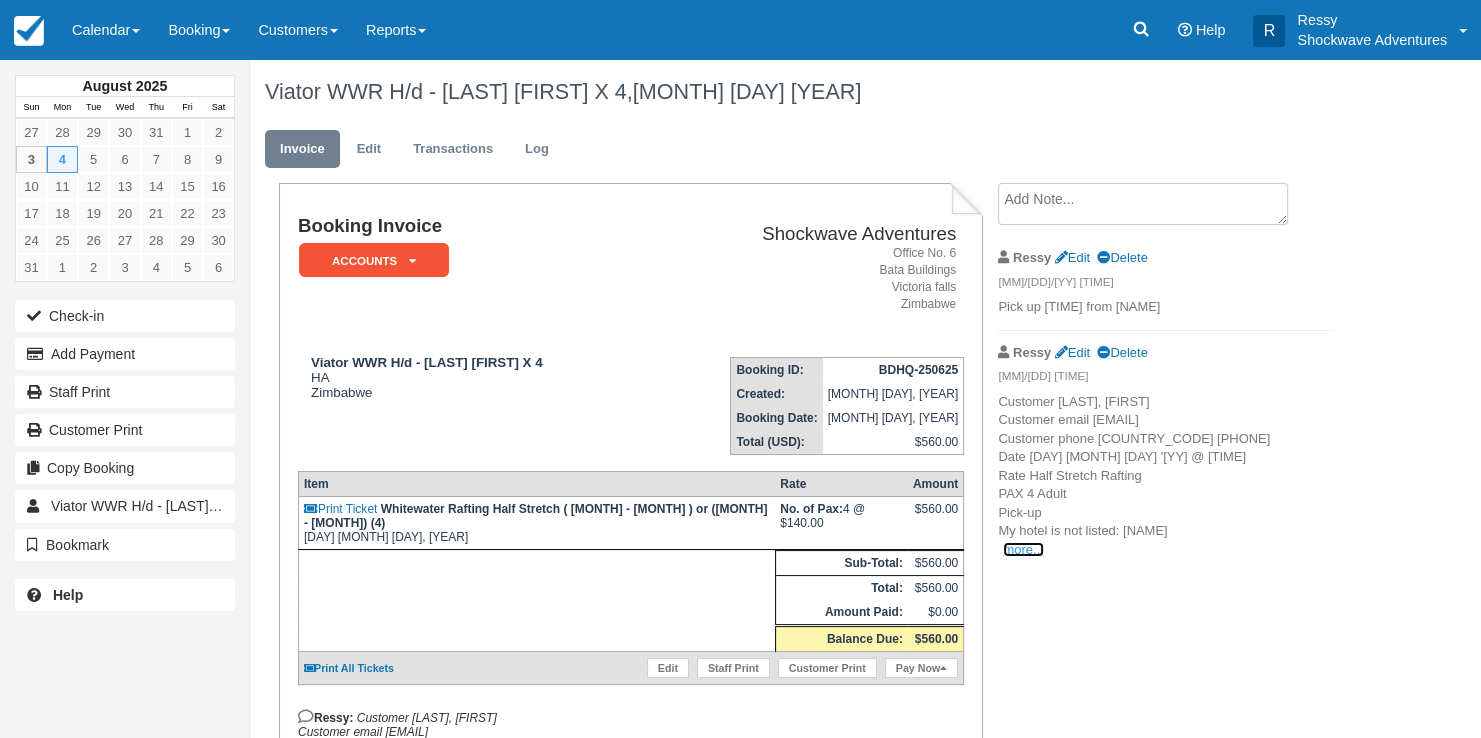 click on "more..." at bounding box center [1023, 549] 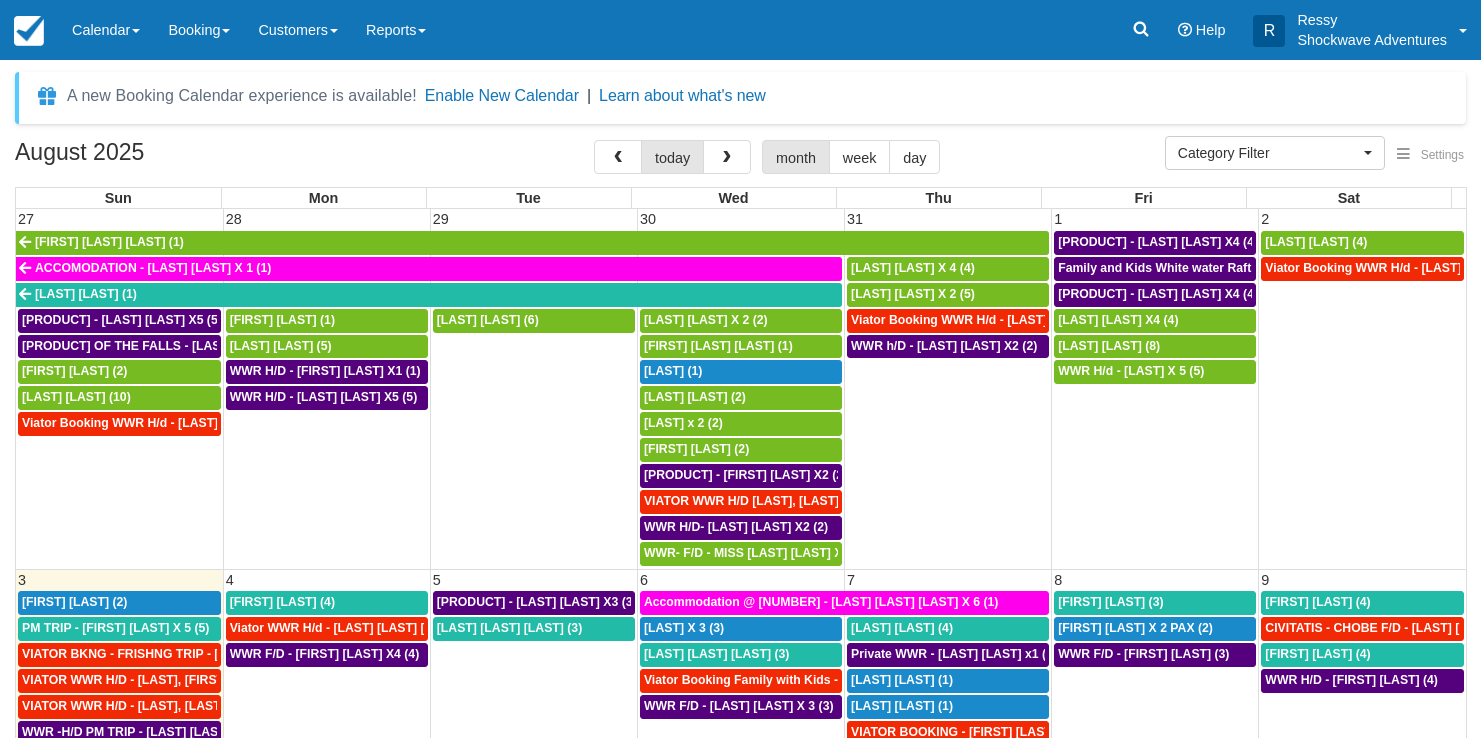select 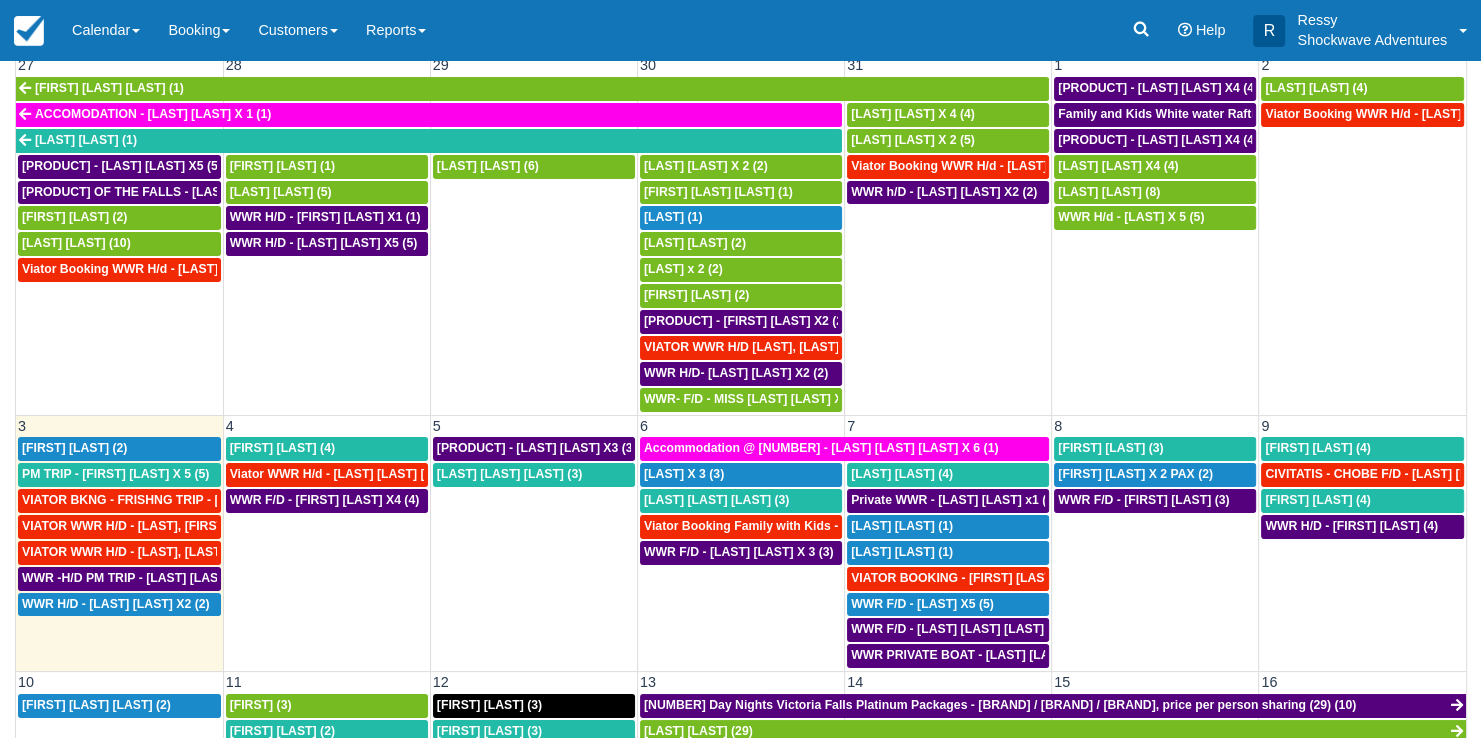 scroll, scrollTop: 163, scrollLeft: 0, axis: vertical 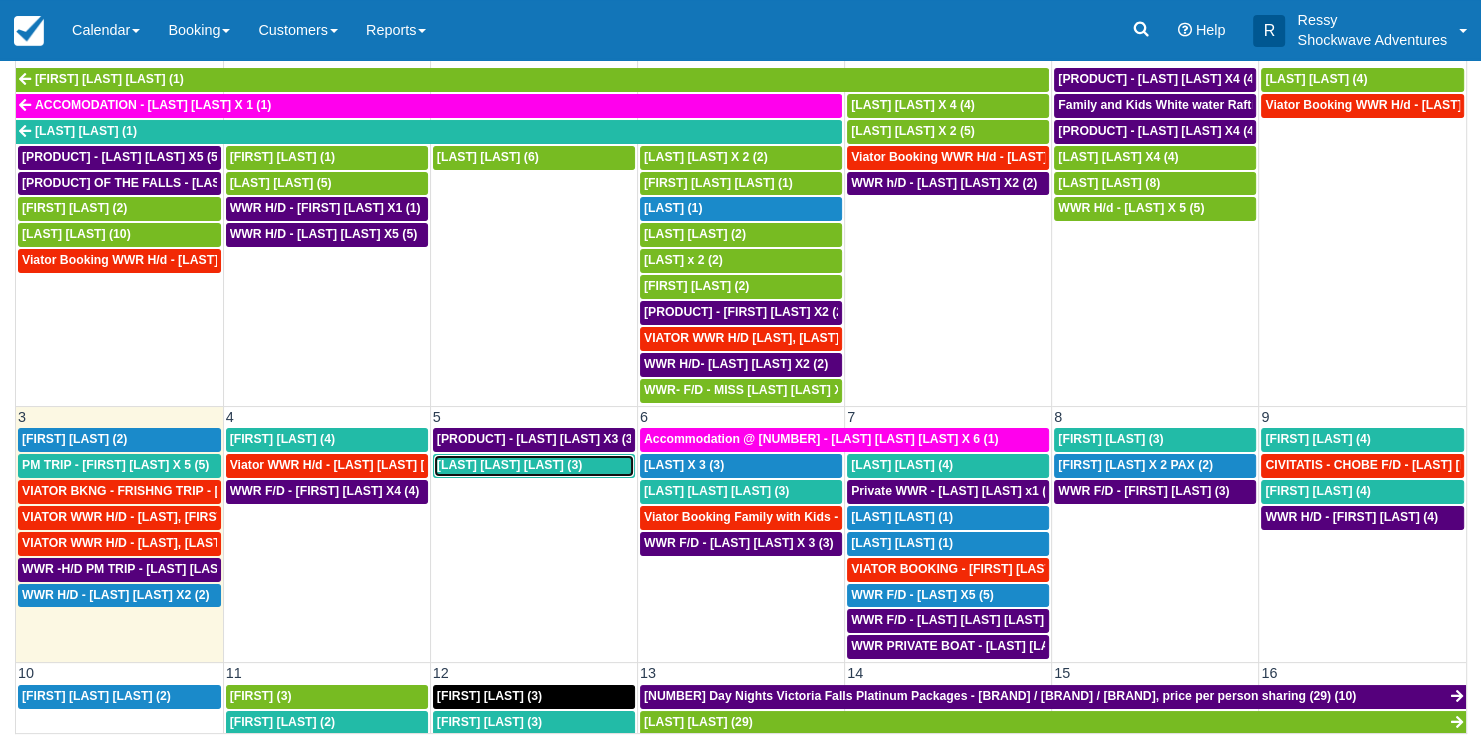 click on "[LAST] [LAST] [LAST] (3)" at bounding box center [534, 466] 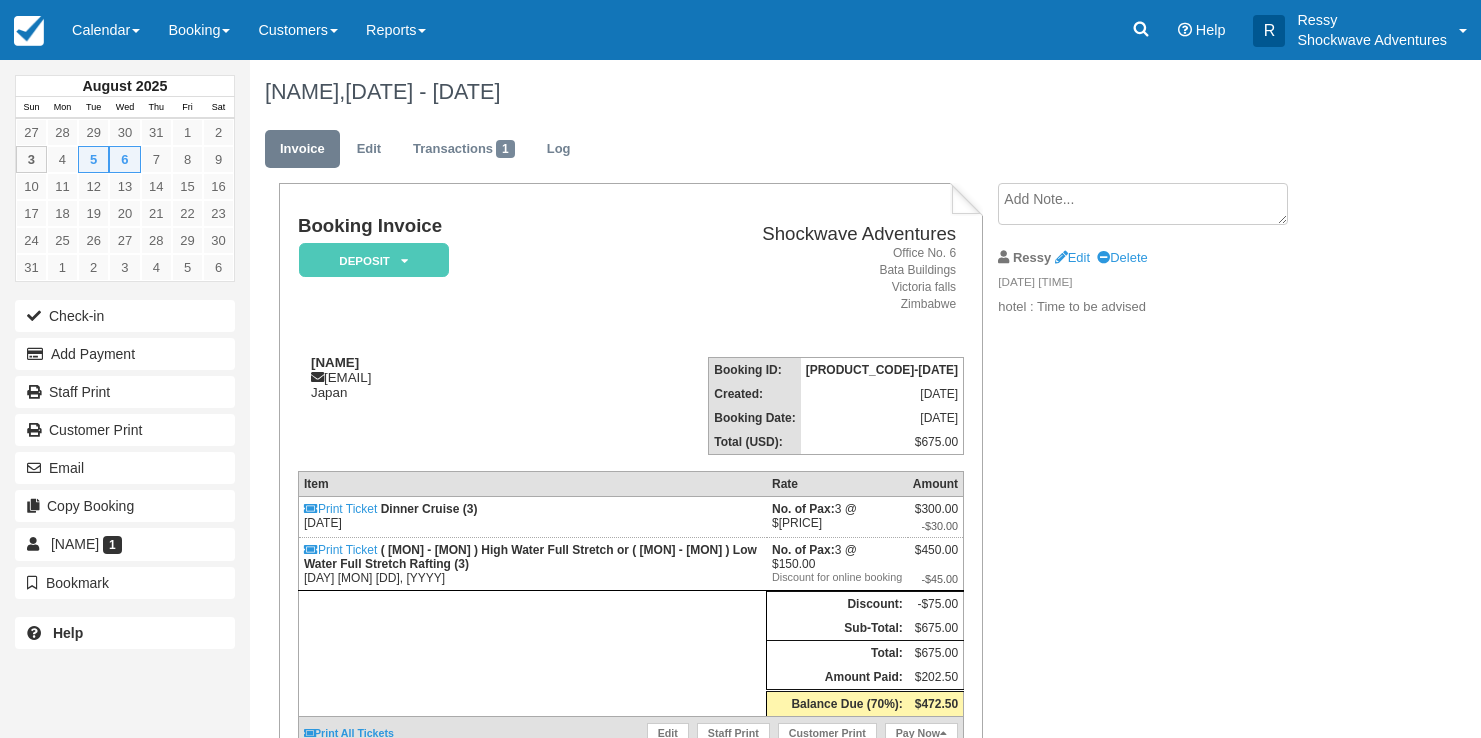 scroll, scrollTop: 0, scrollLeft: 0, axis: both 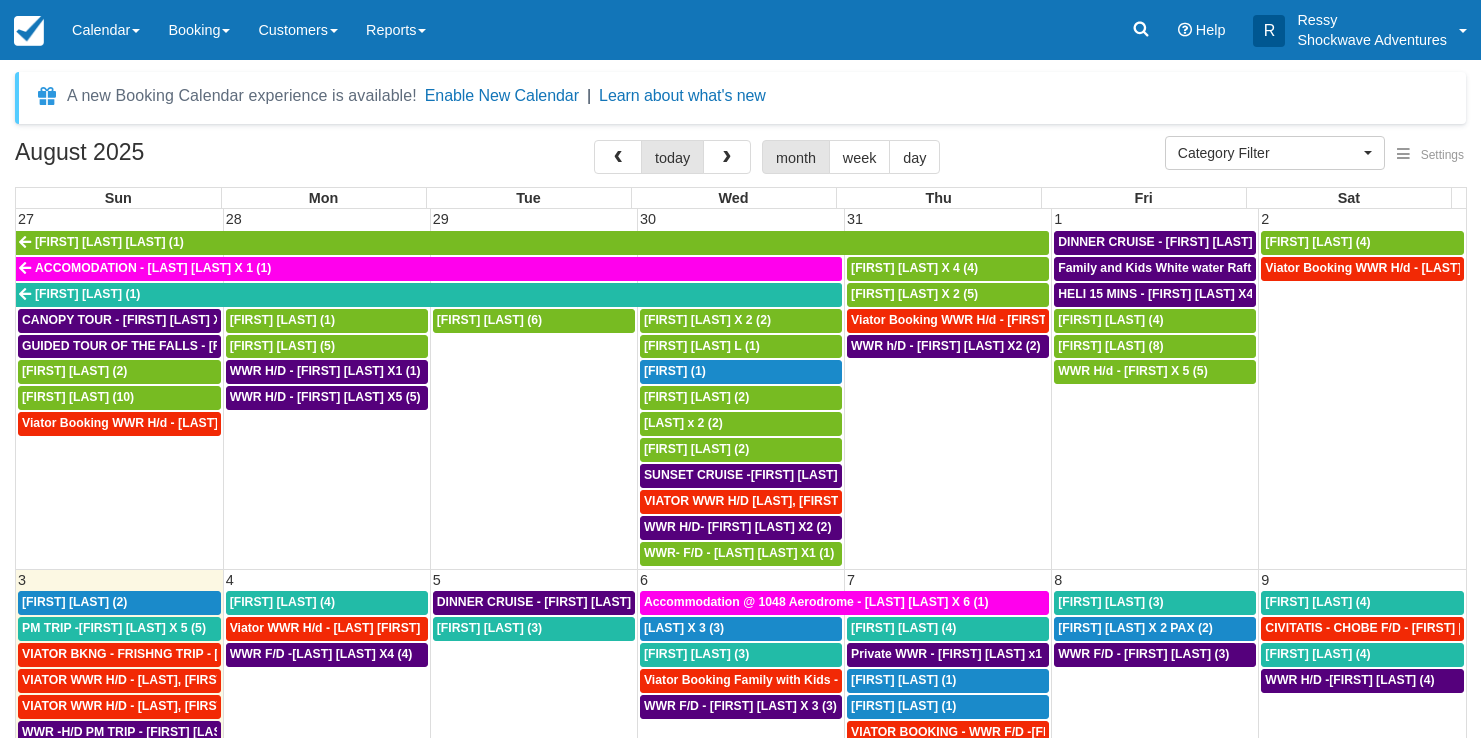 select 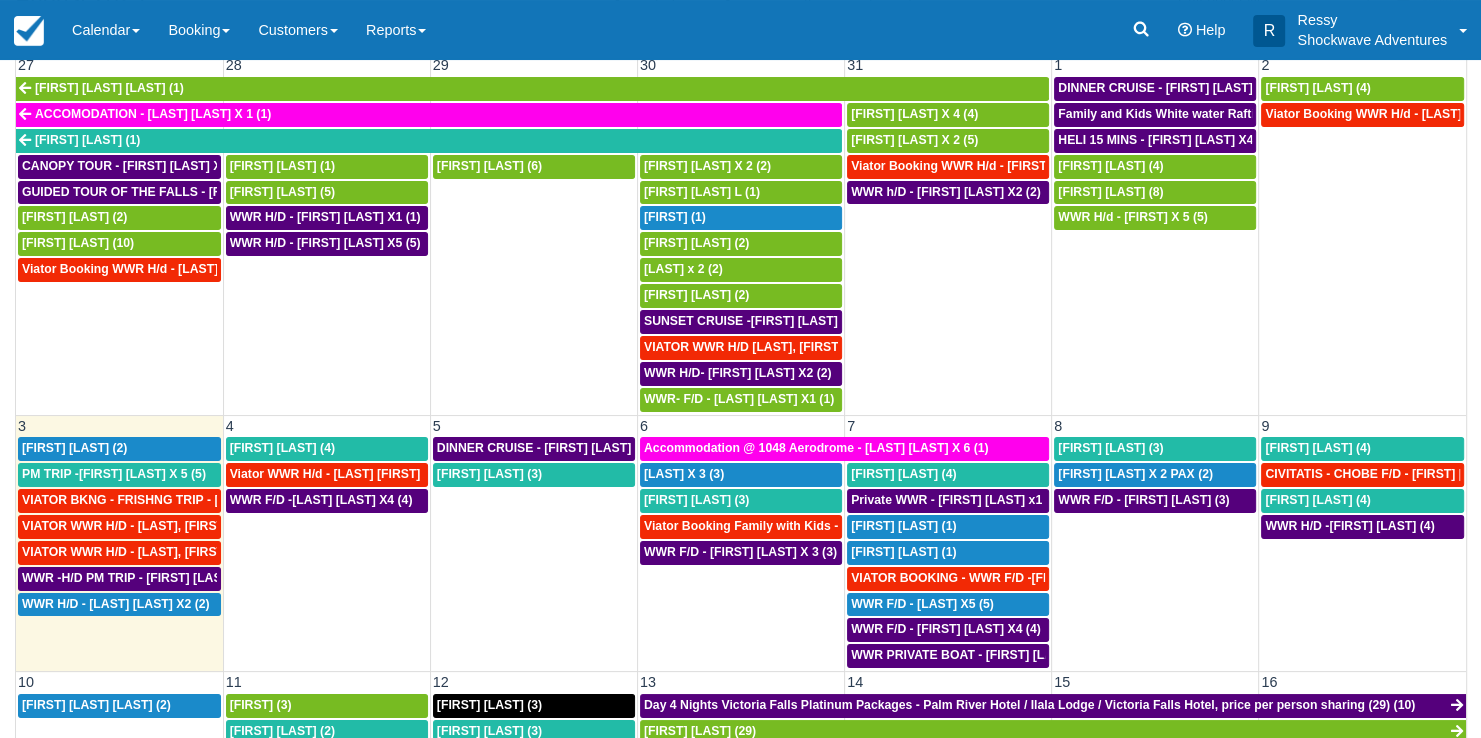 scroll, scrollTop: 163, scrollLeft: 0, axis: vertical 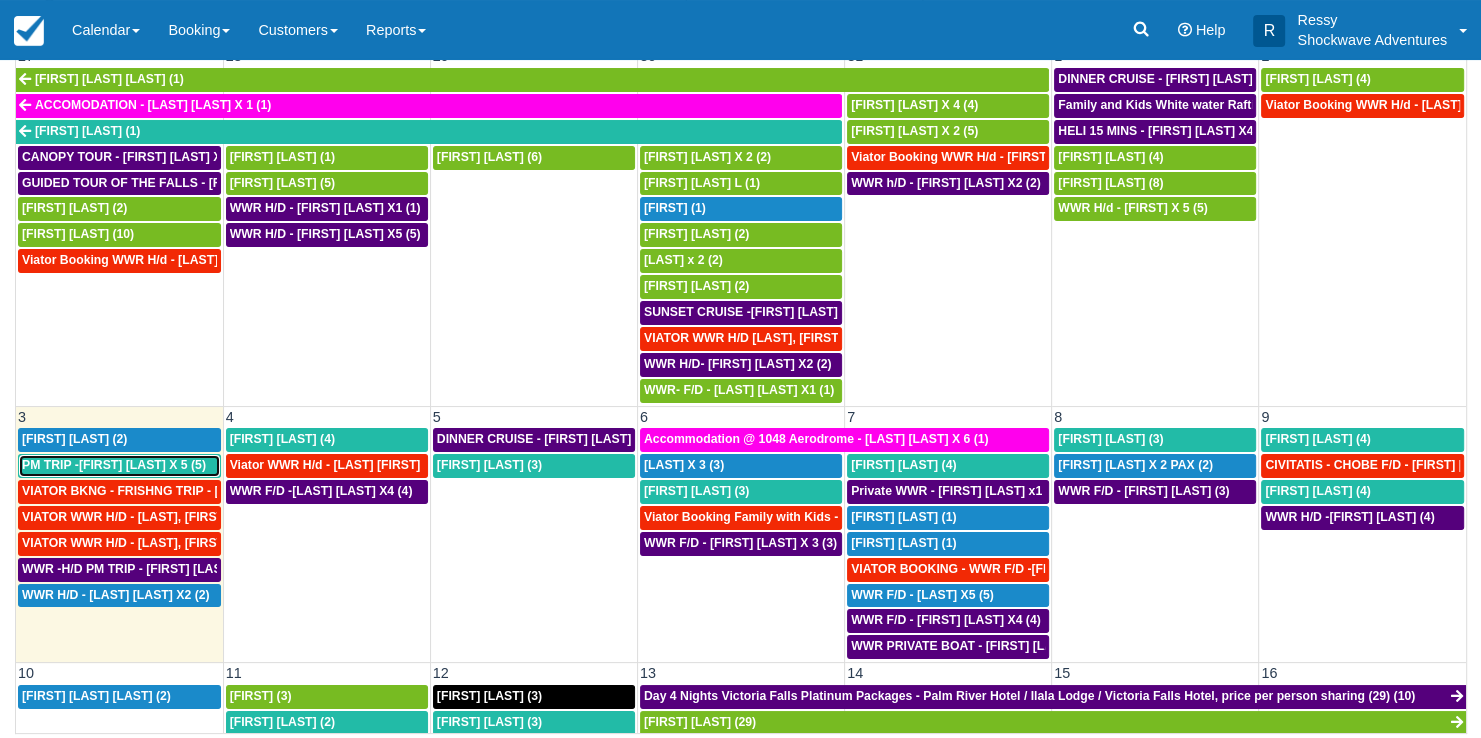 click on "PM TRIP -Filippo Viganò X 5 (5)" at bounding box center (119, 466) 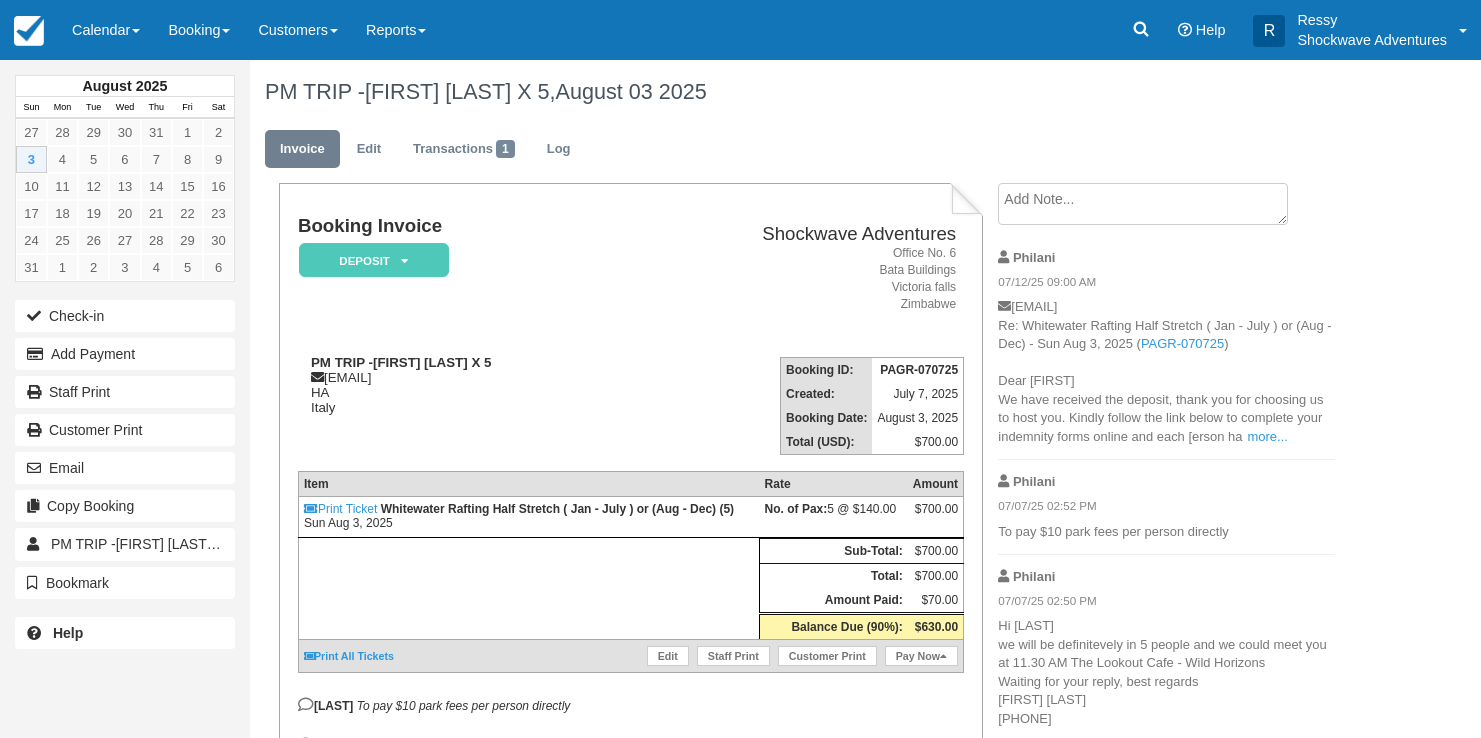 scroll, scrollTop: 0, scrollLeft: 0, axis: both 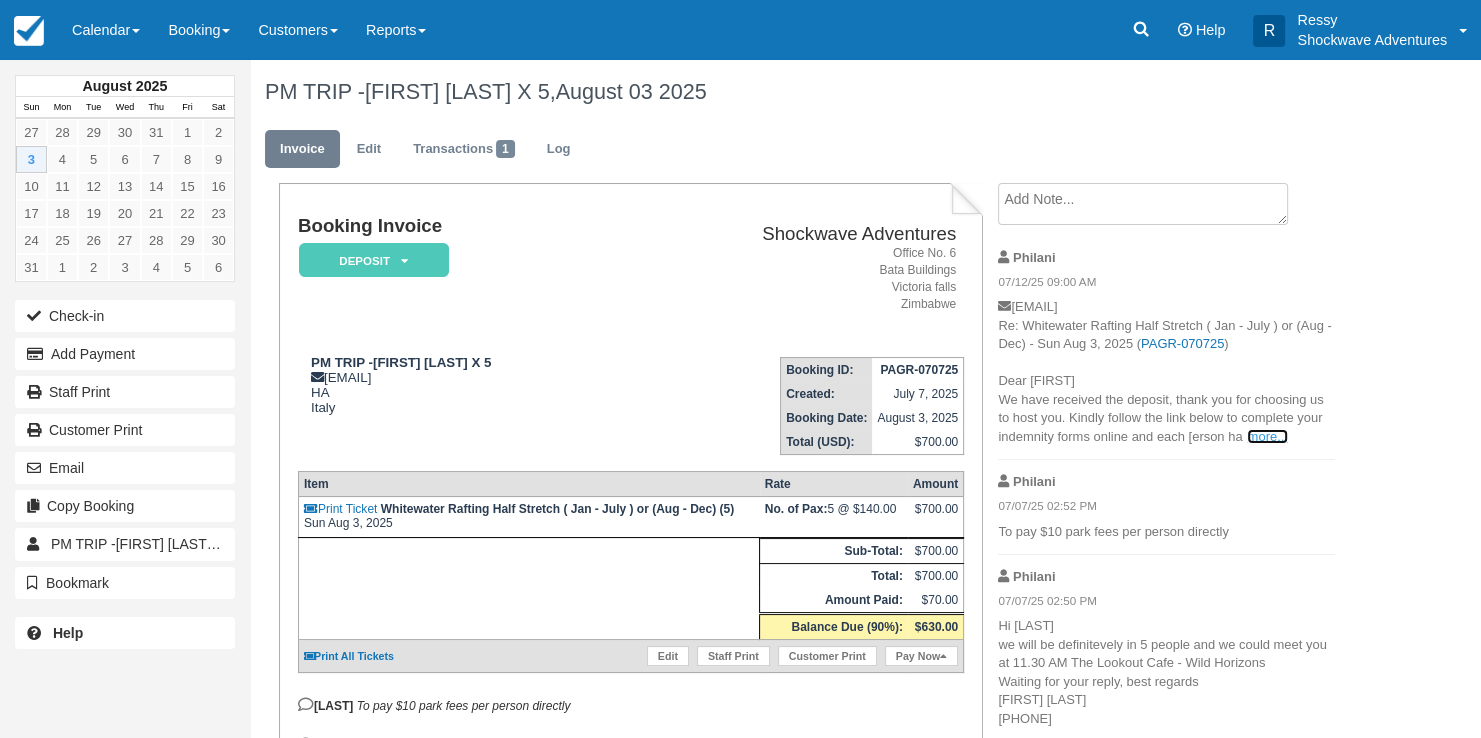 click on "more..." at bounding box center [1267, 436] 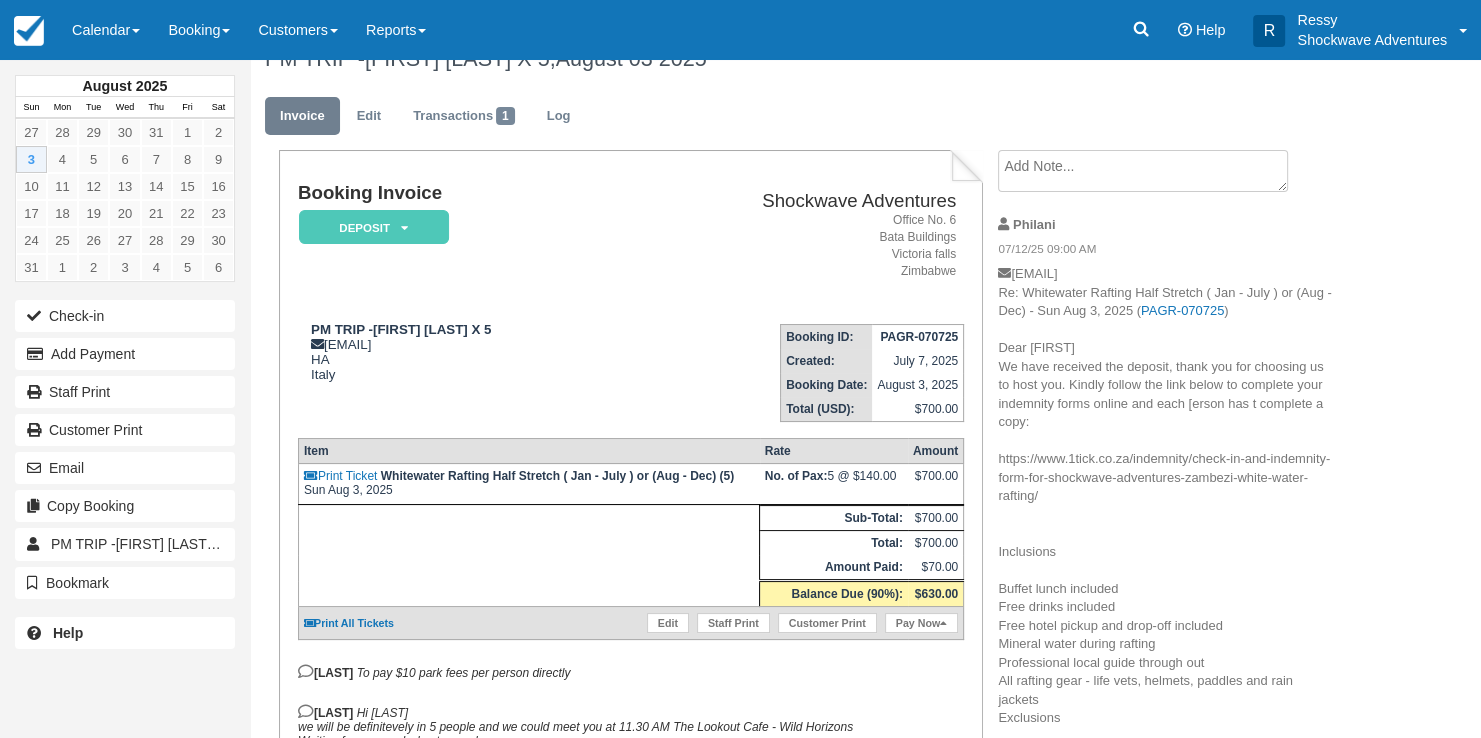 scroll, scrollTop: 0, scrollLeft: 0, axis: both 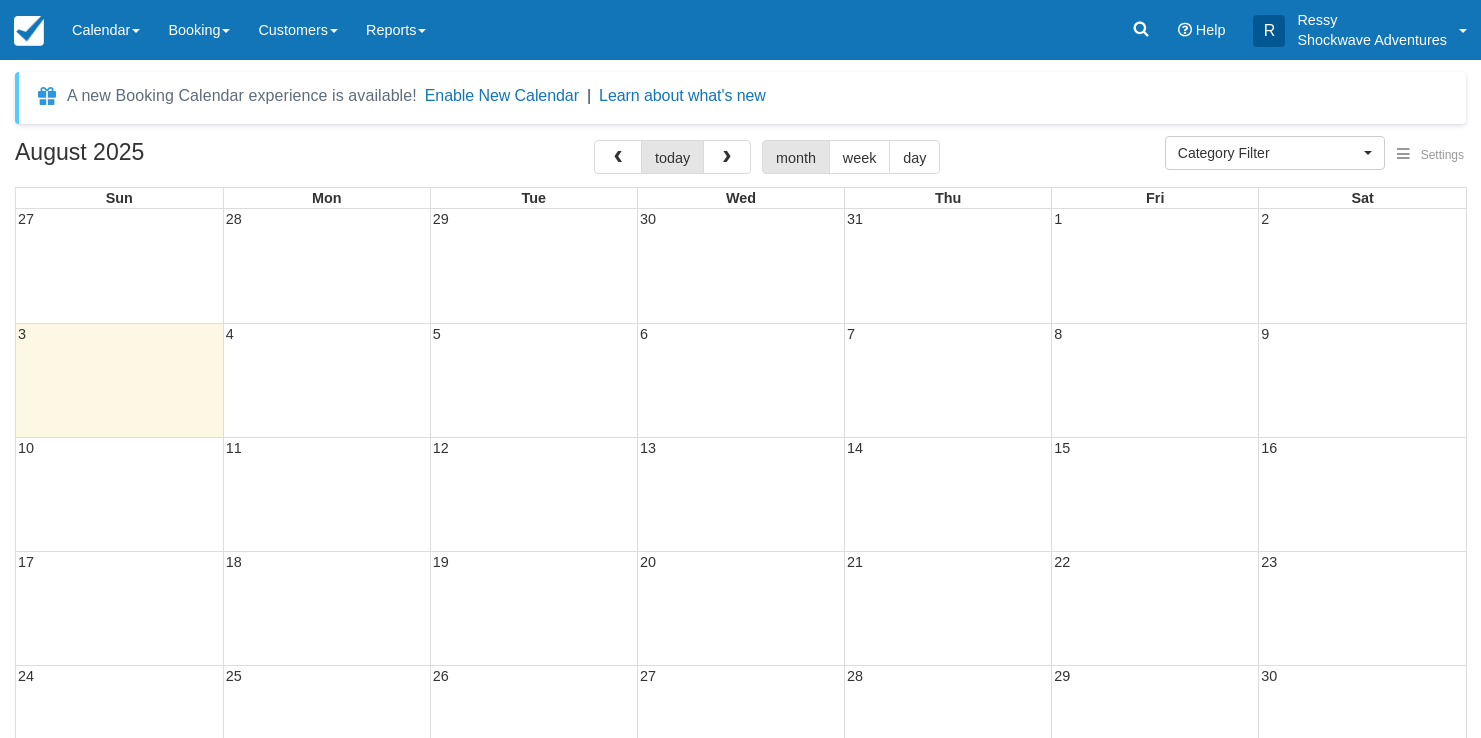 select 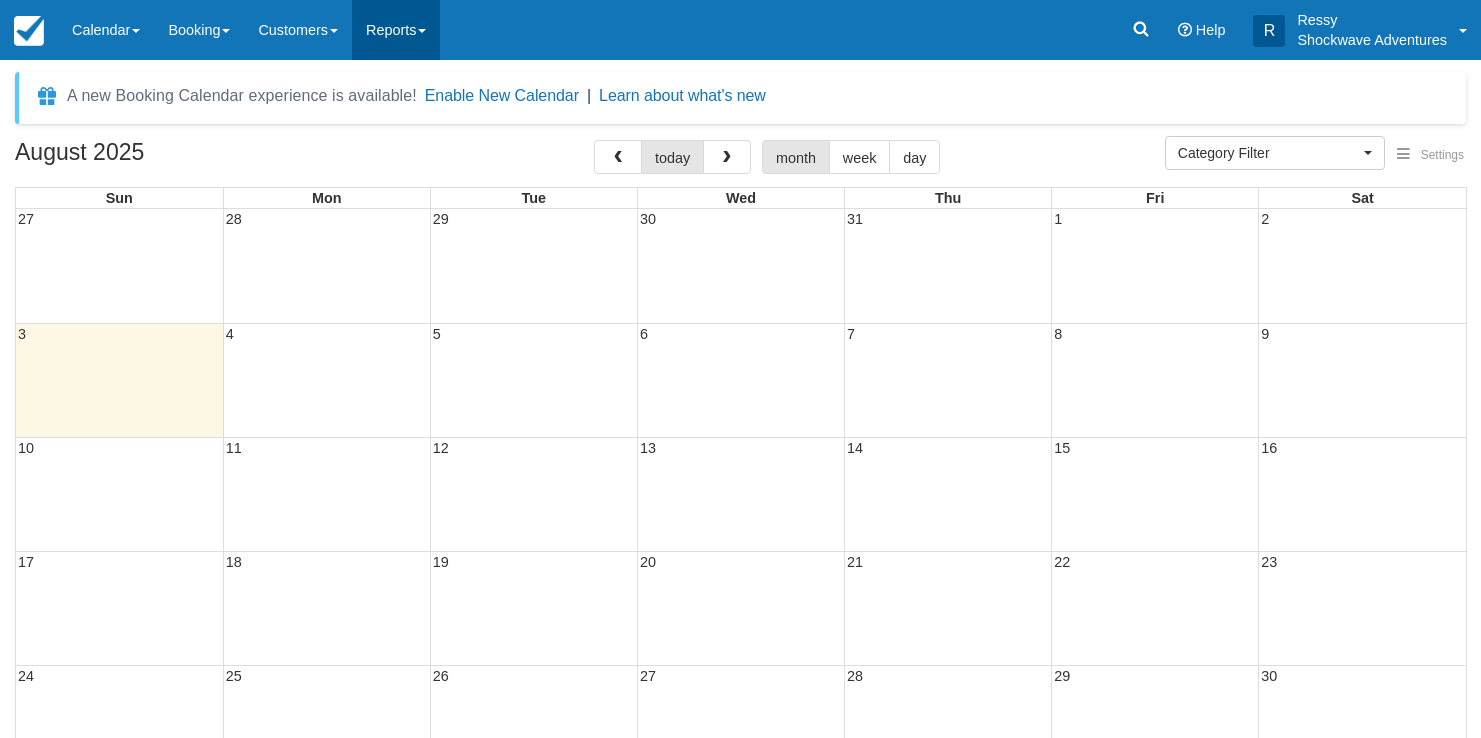 scroll, scrollTop: 0, scrollLeft: 0, axis: both 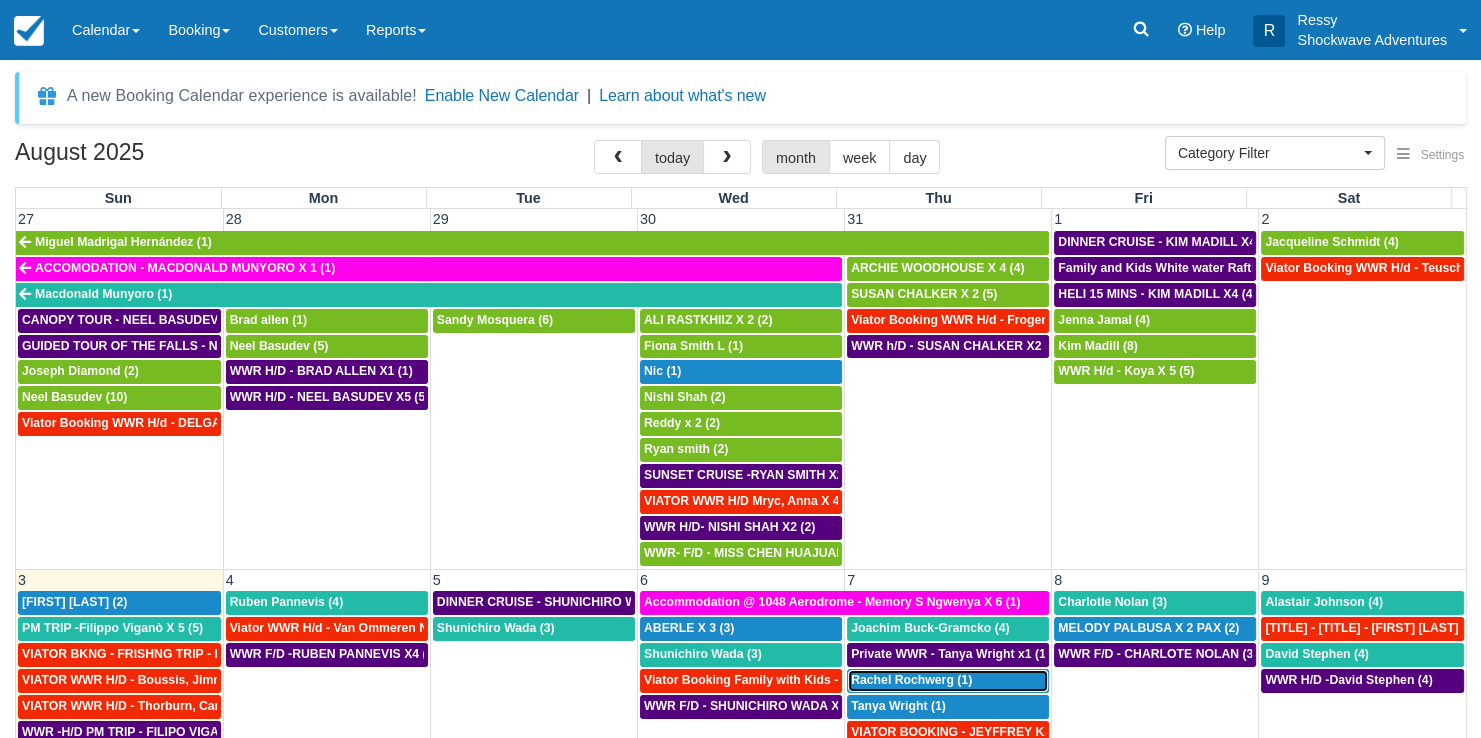 click on "Rachel Rochwerg (1)" at bounding box center [911, 680] 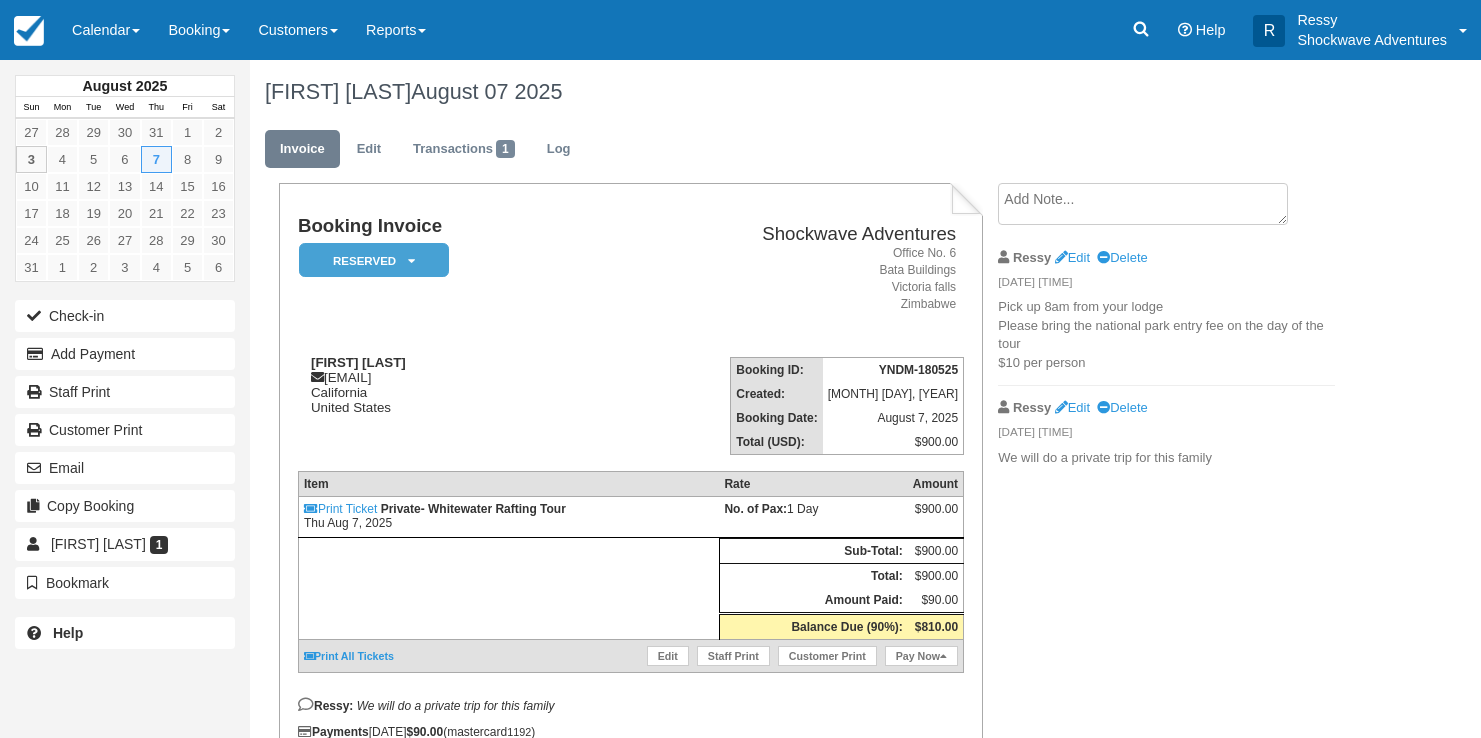 scroll, scrollTop: 0, scrollLeft: 0, axis: both 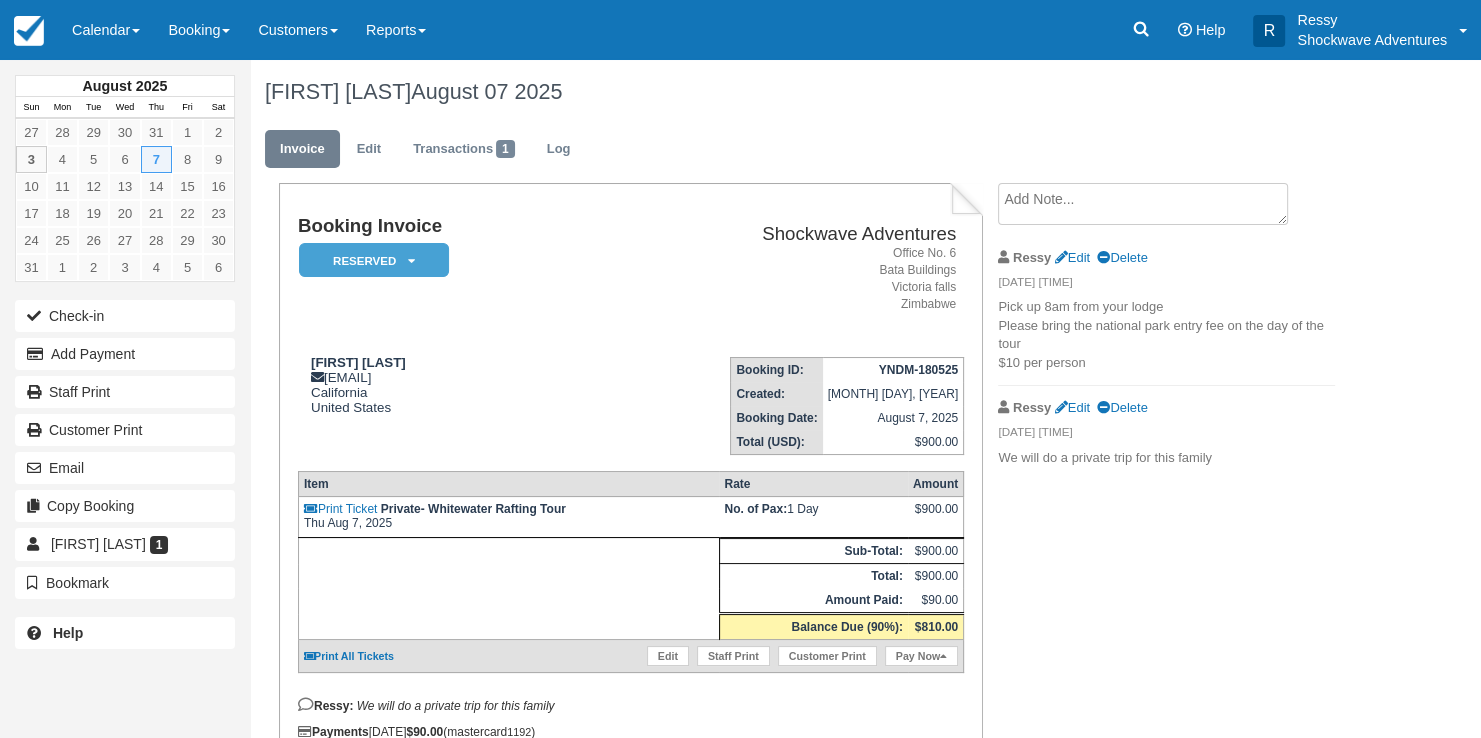 drag, startPoint x: 1082, startPoint y: 261, endPoint x: 1039, endPoint y: 329, distance: 80.454956 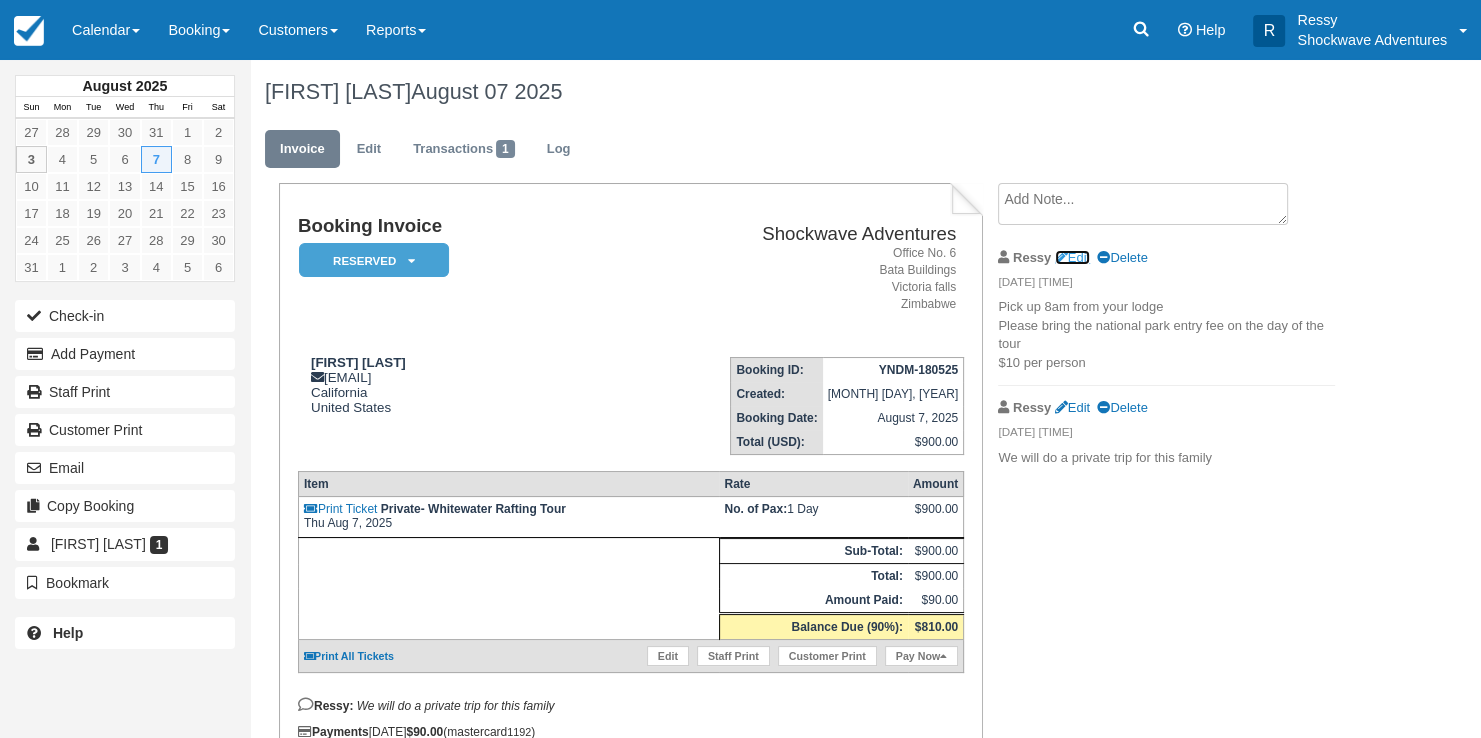 click at bounding box center [1061, 258] 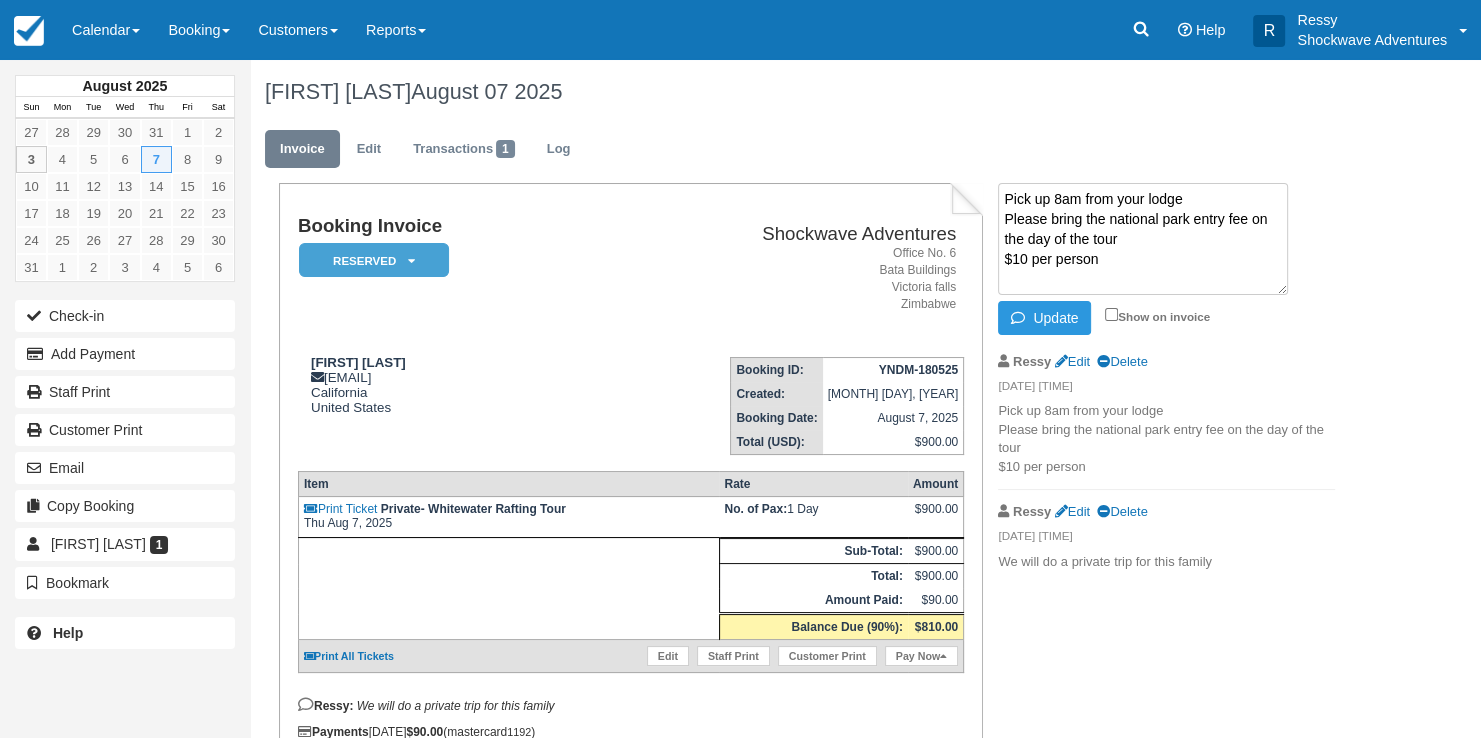 click on "Pick up 8am from your lodge
Please bring the national park entry fee on the day of the tour
$10 per person" at bounding box center (1143, 239) 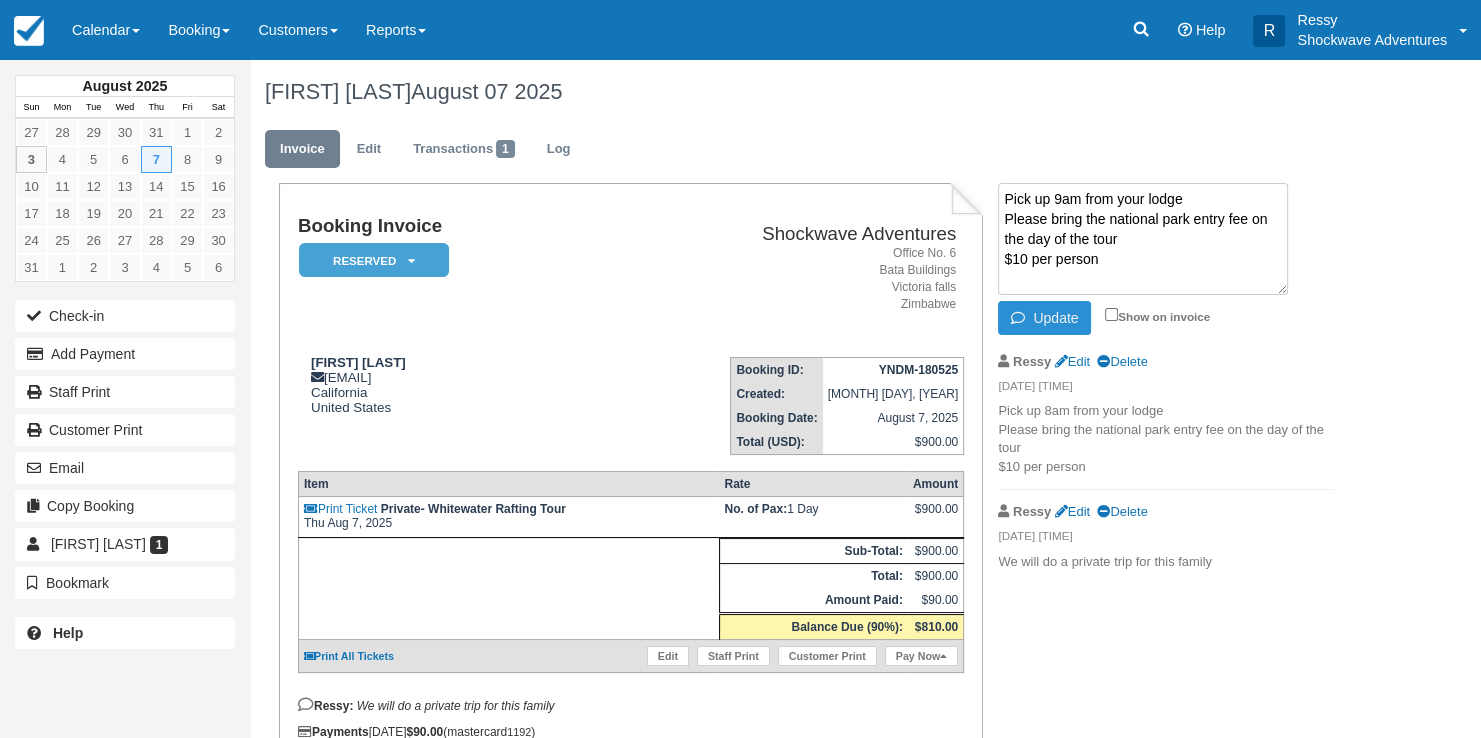 type on "Pick up 9am from your lodge
Please bring the national park entry fee on the day of the tour
$10 per person" 